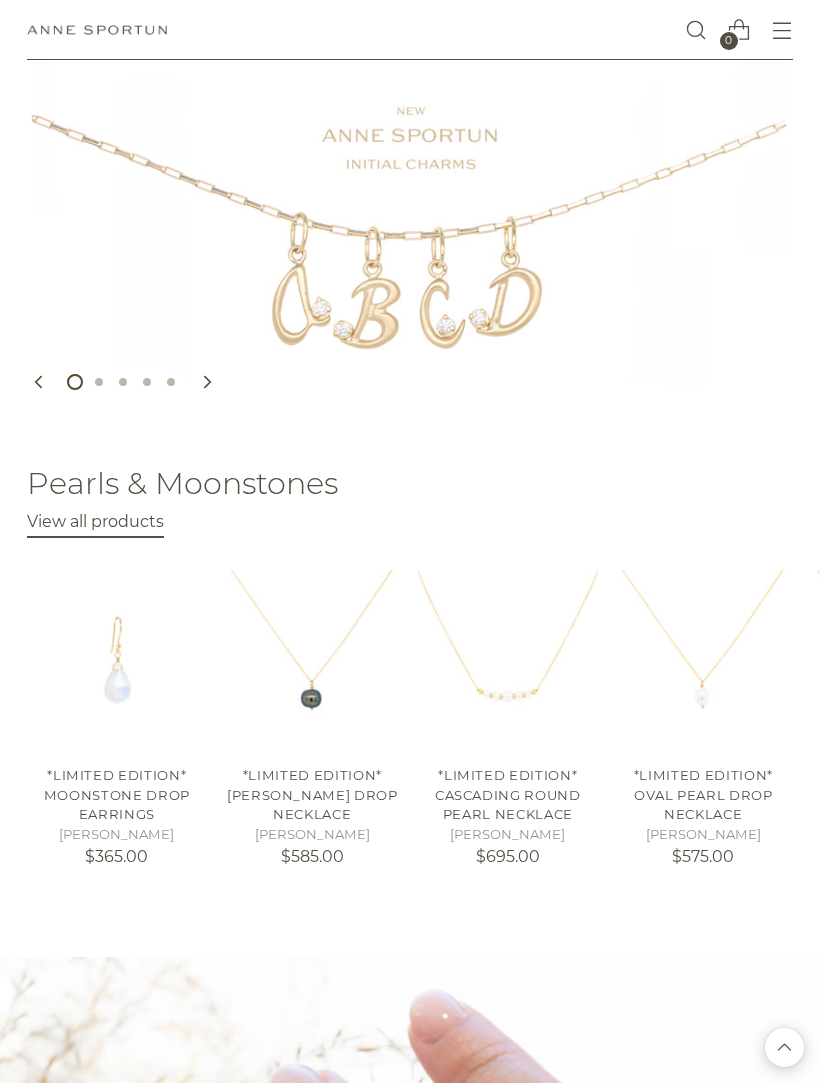 scroll, scrollTop: 0, scrollLeft: 0, axis: both 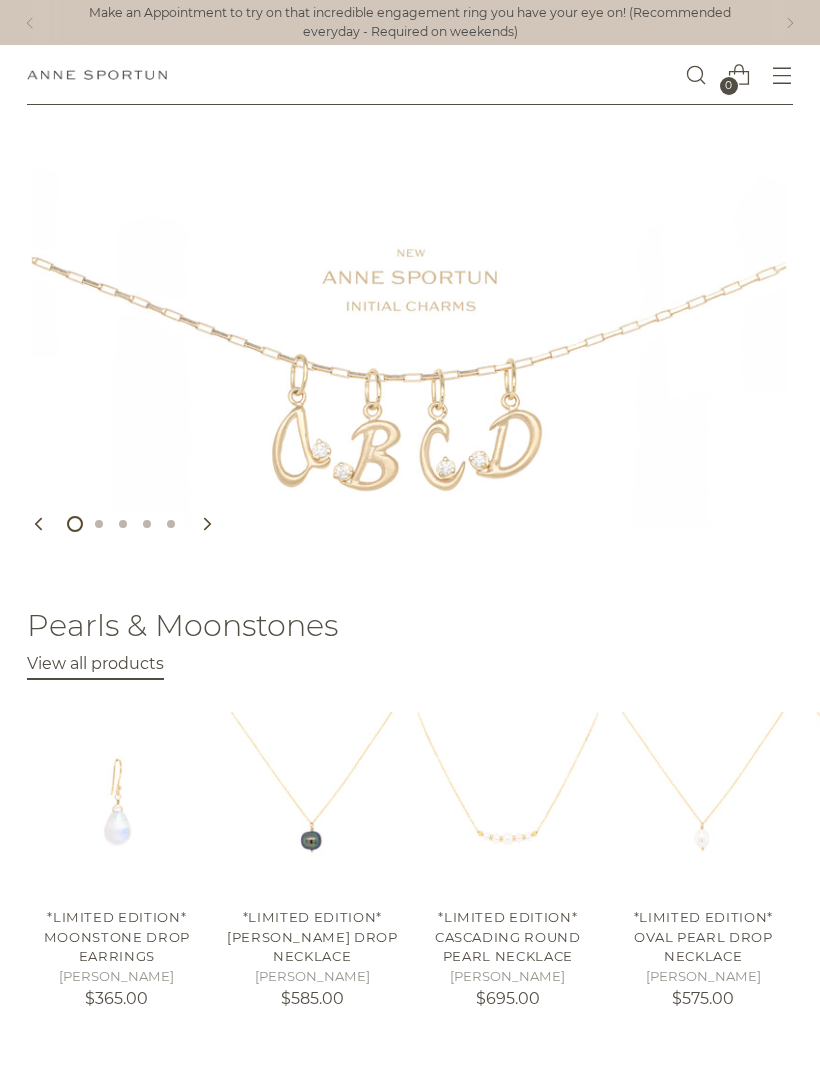 click at bounding box center (782, 75) 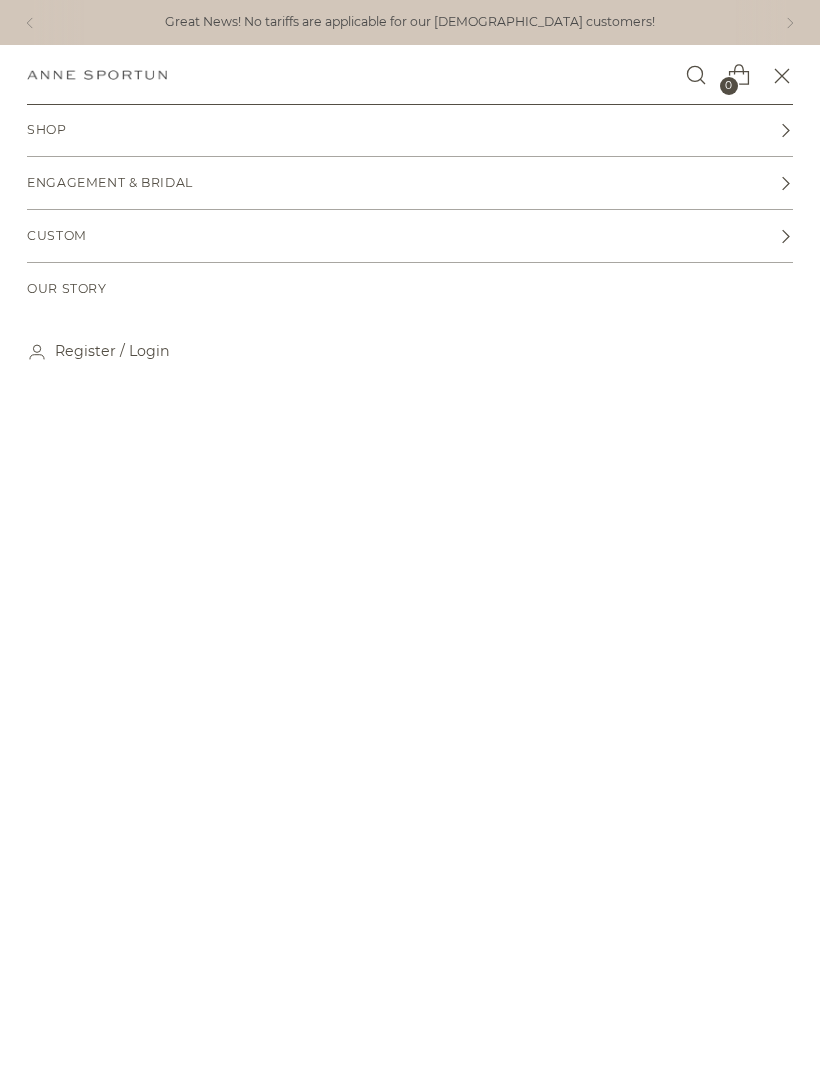 click on "Shop" at bounding box center (47, 130) 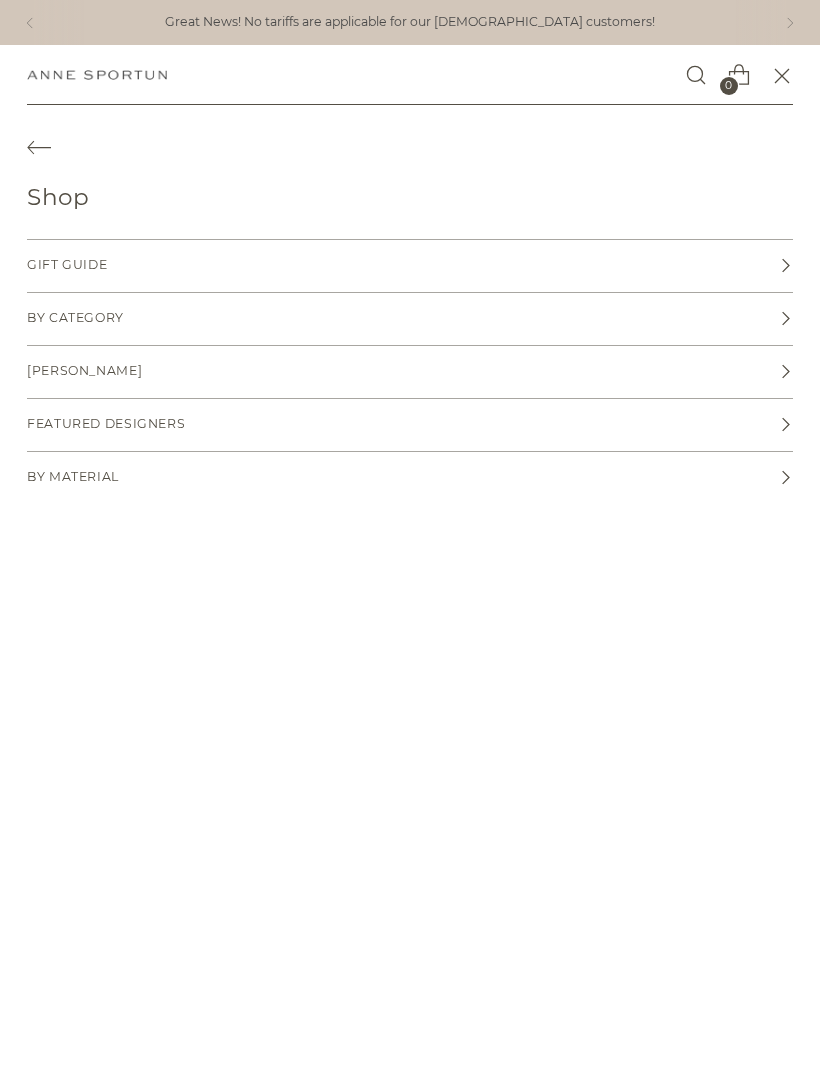 click on "By Category" at bounding box center (410, 319) 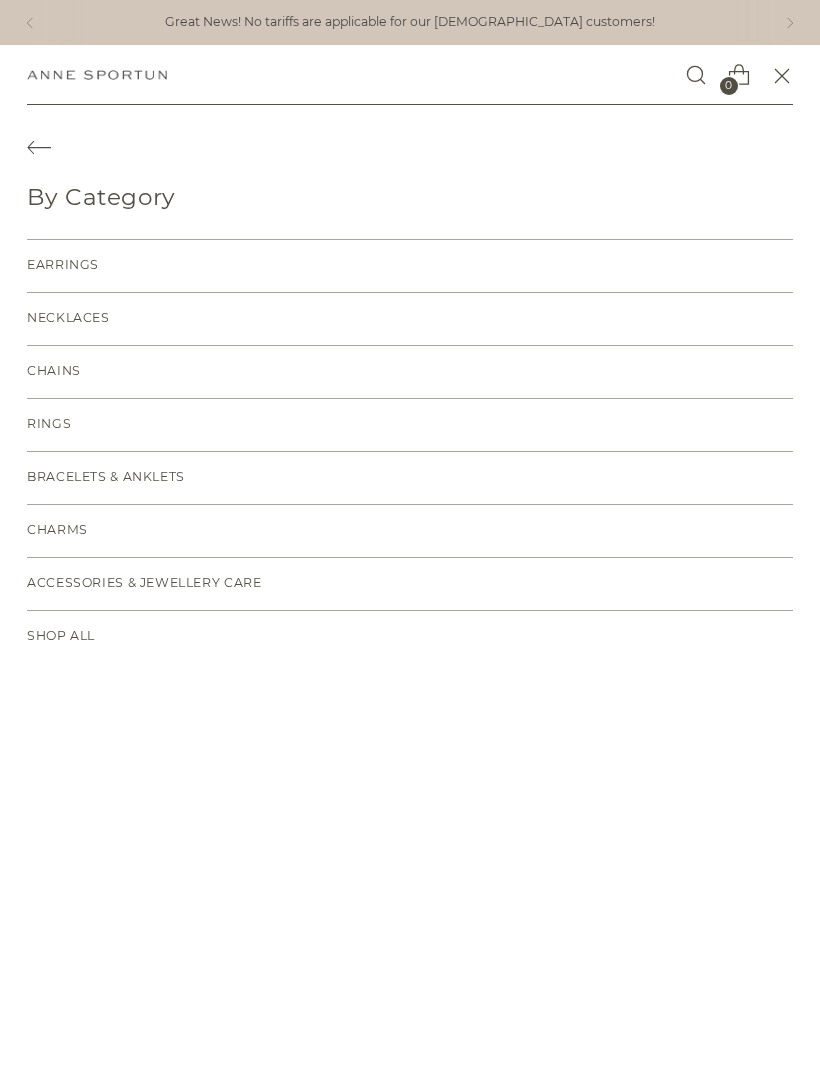 click on "Necklaces" at bounding box center [410, 319] 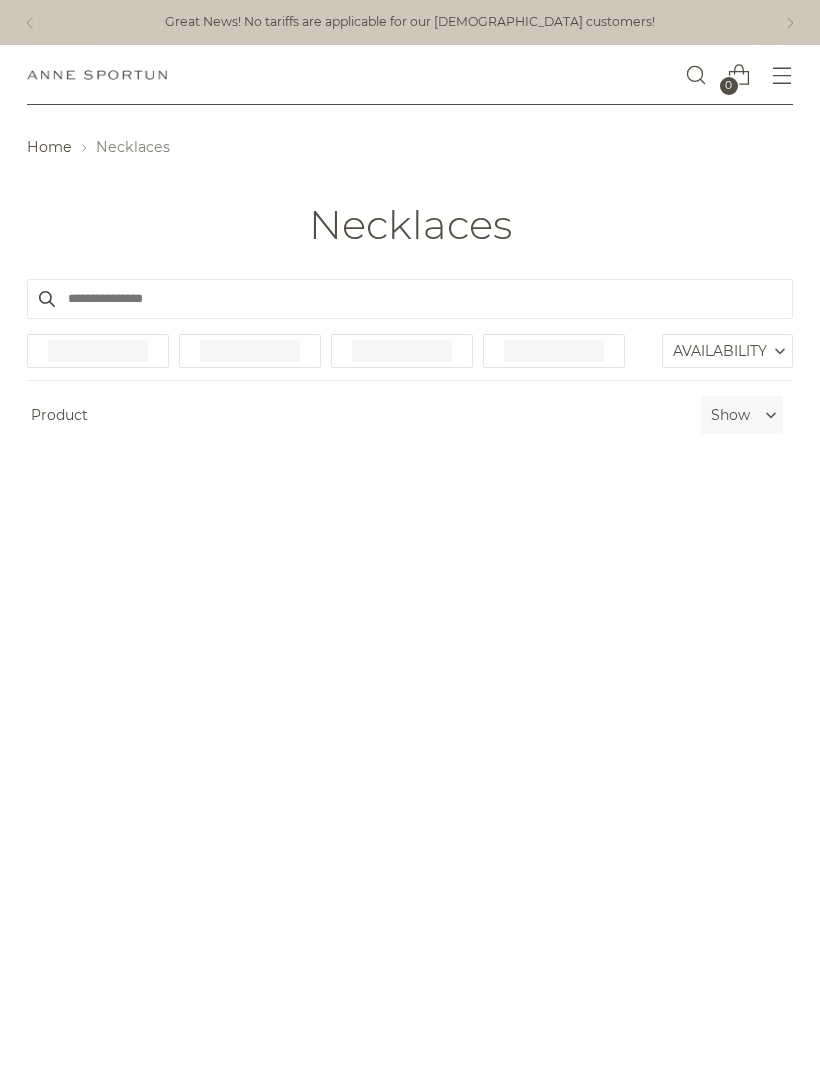 scroll, scrollTop: 0, scrollLeft: 0, axis: both 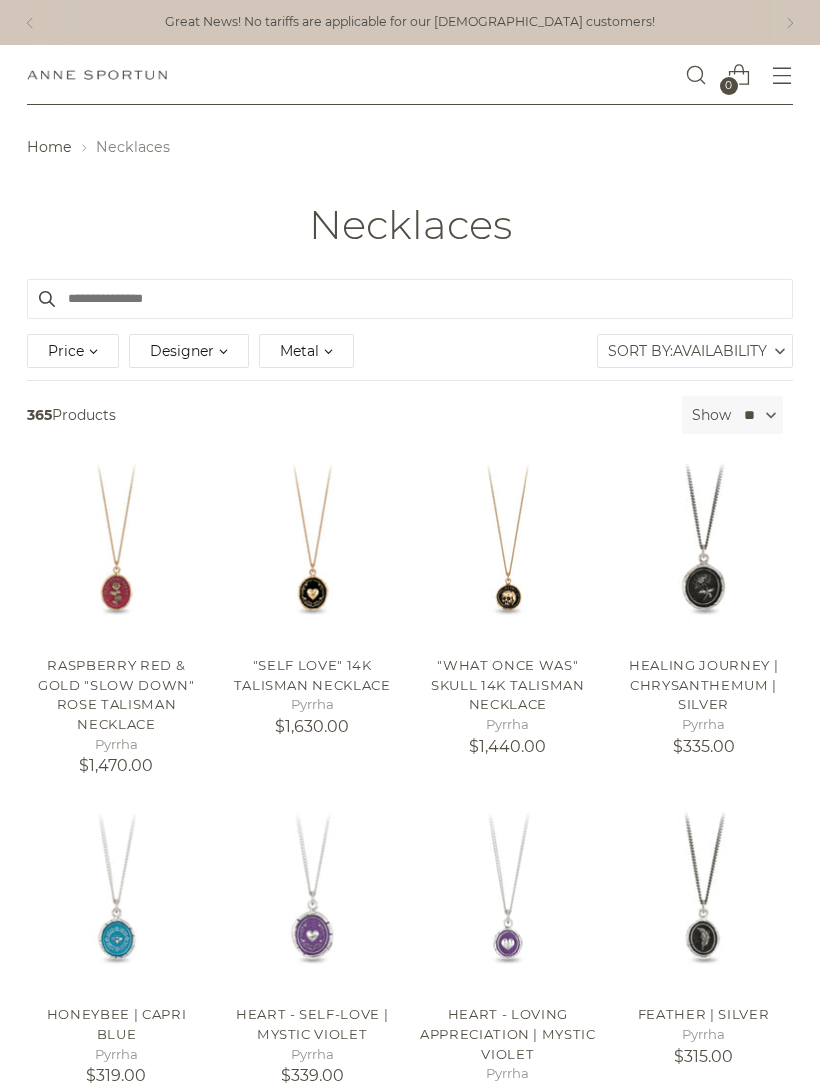 click at bounding box center [703, 899] 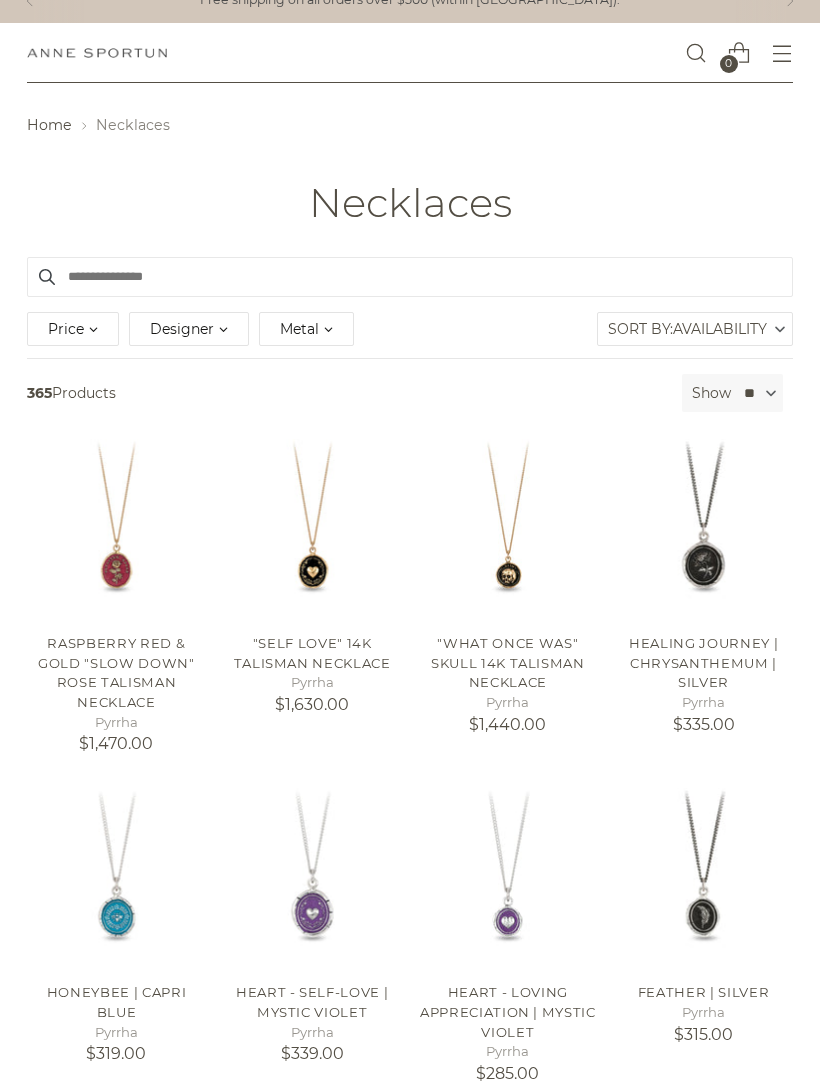 scroll, scrollTop: 0, scrollLeft: 0, axis: both 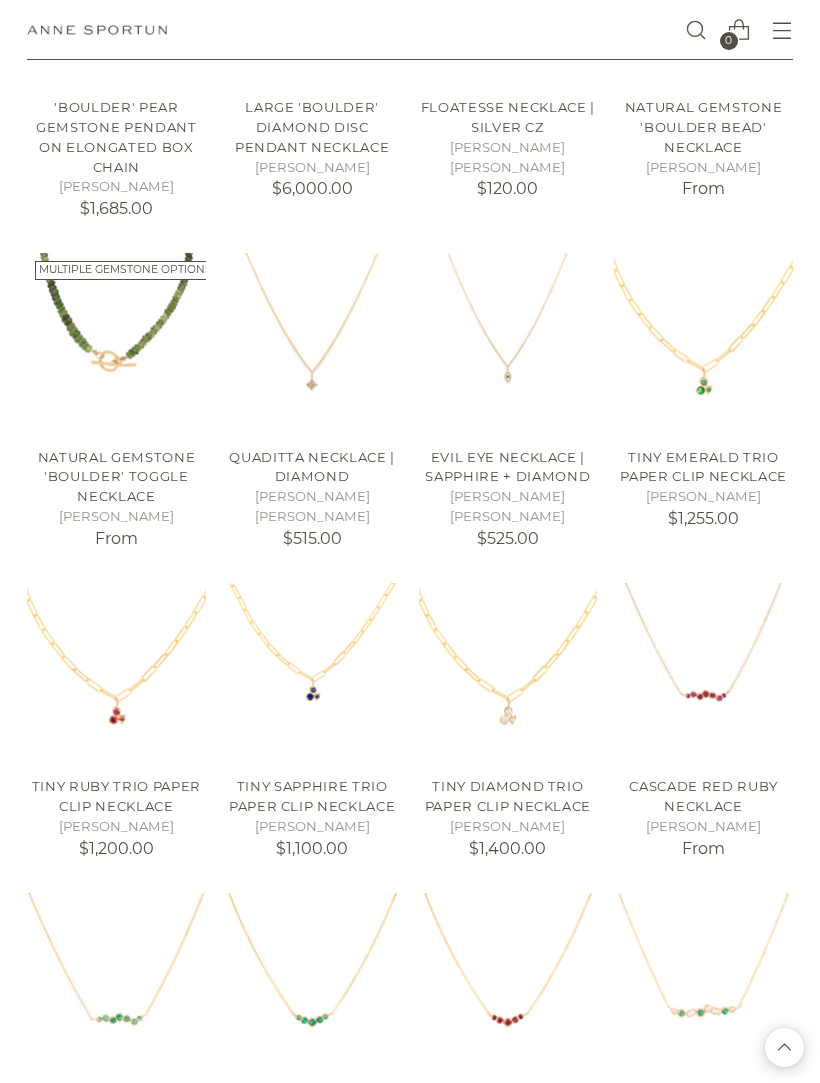 click at bounding box center (703, 672) 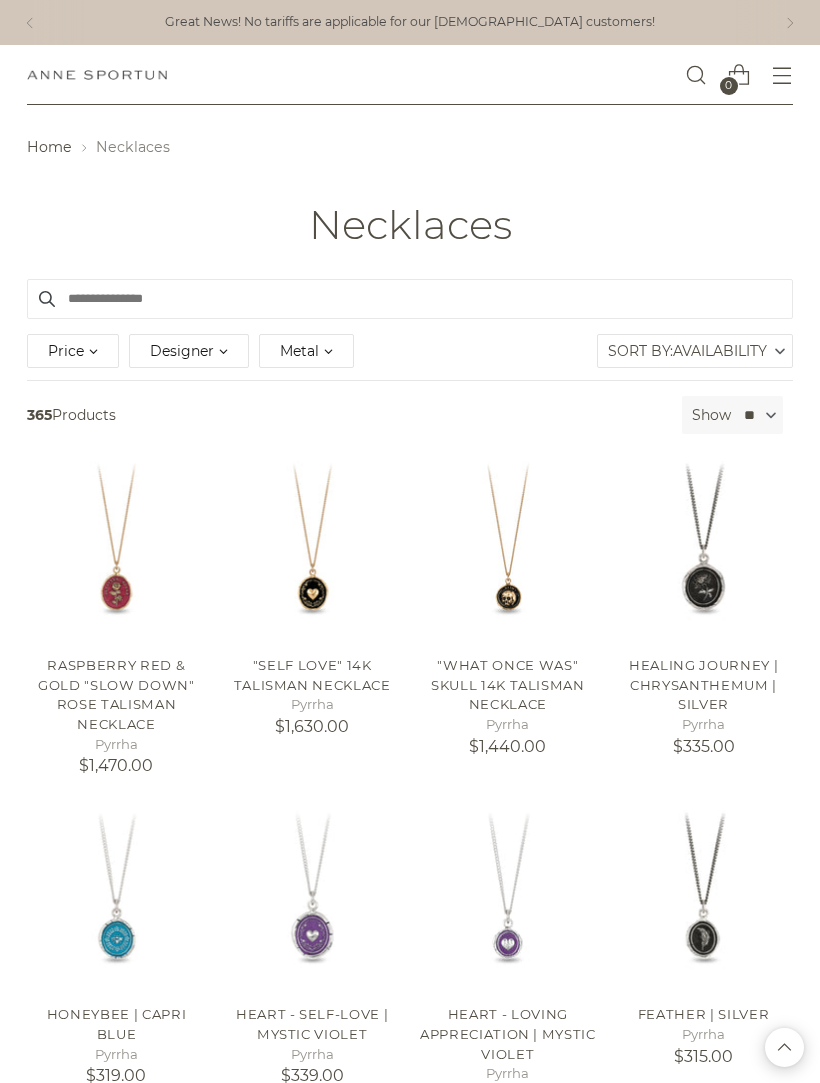 scroll, scrollTop: 11748, scrollLeft: 0, axis: vertical 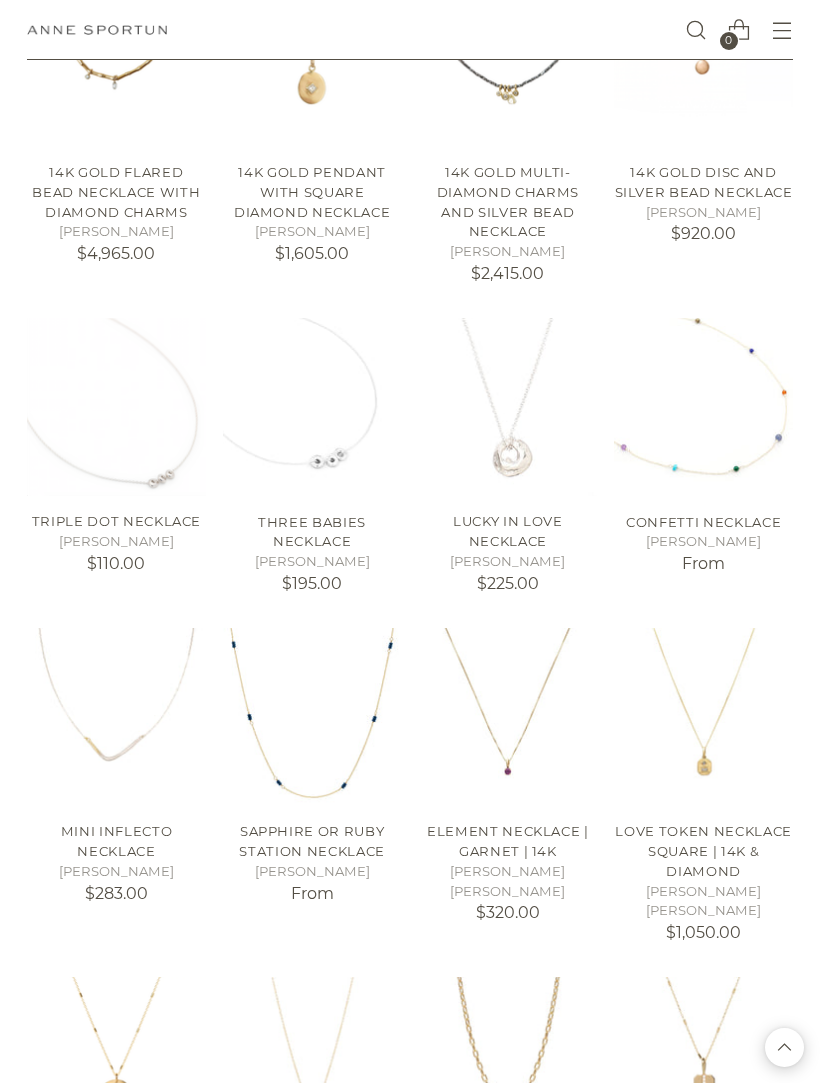 click on "Sapphire or Ruby Station Necklace" at bounding box center (312, 841) 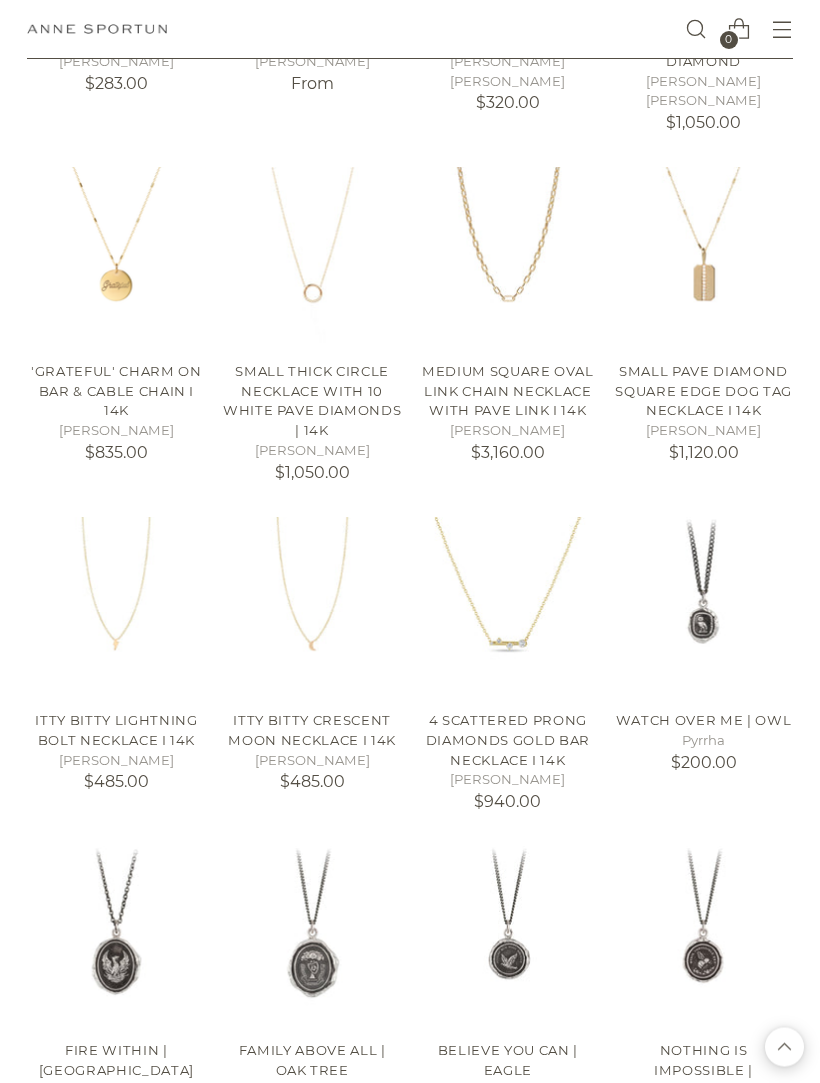 scroll, scrollTop: 16414, scrollLeft: 0, axis: vertical 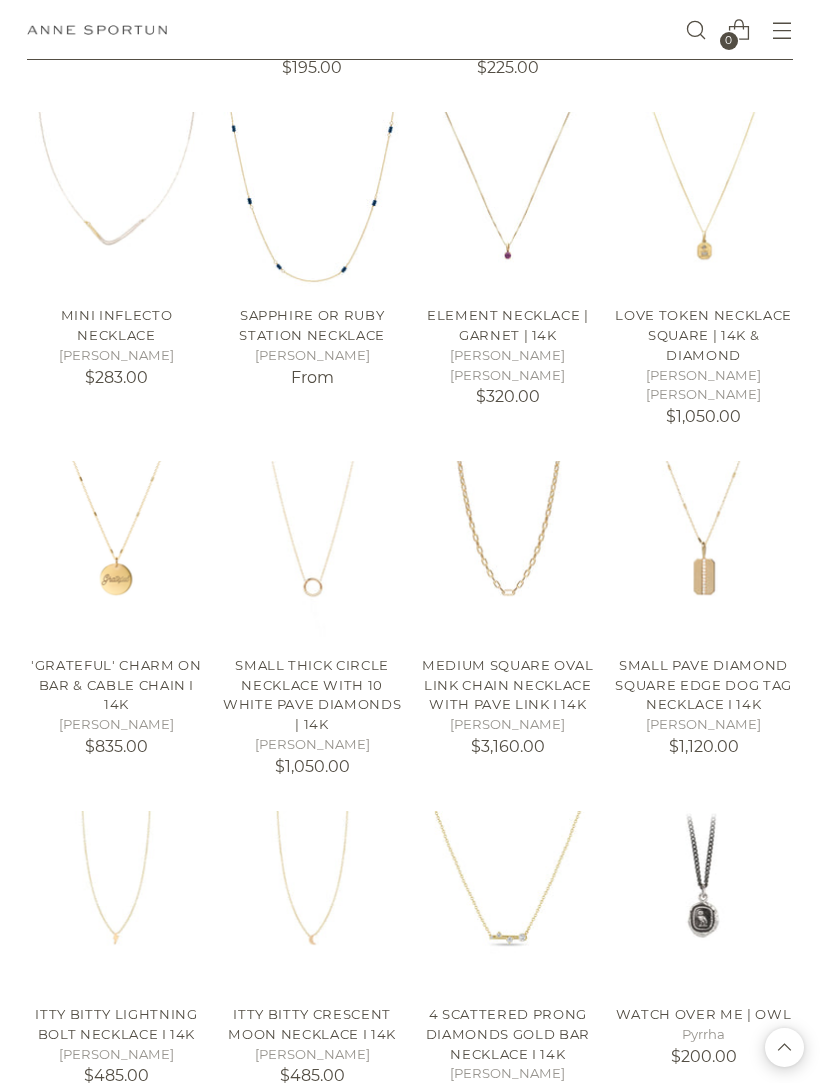 click at bounding box center (703, 900) 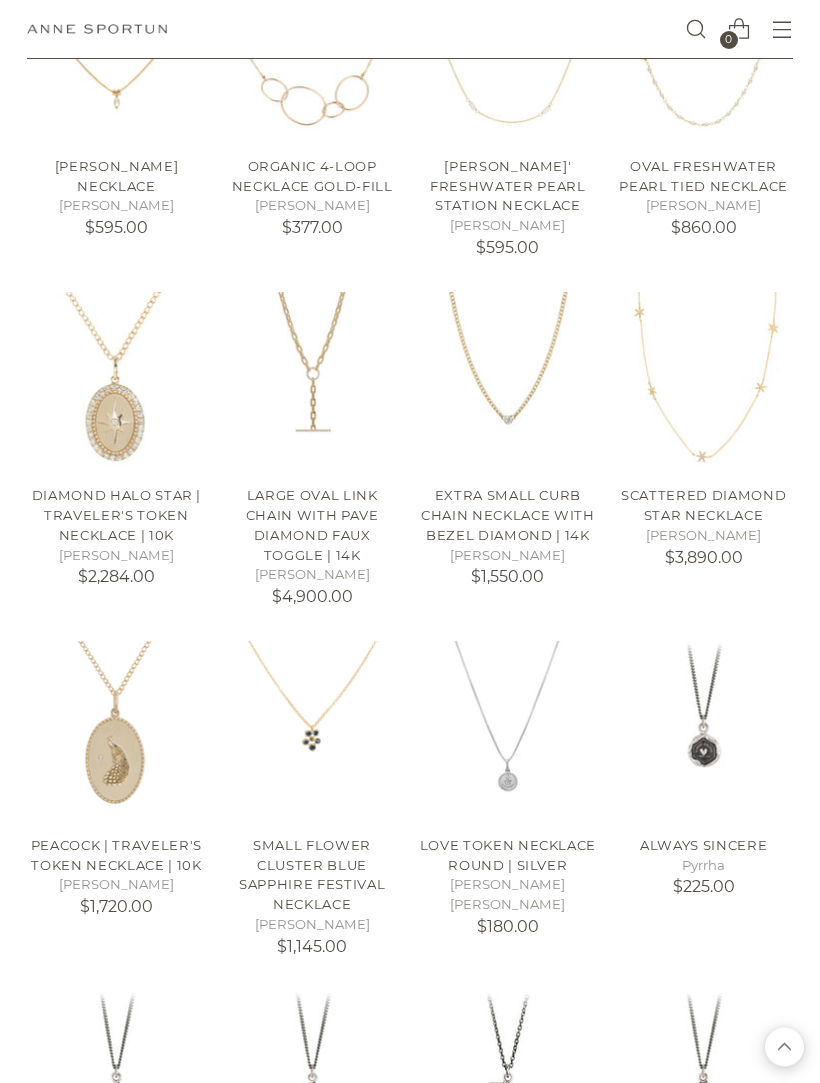 scroll, scrollTop: 19666, scrollLeft: 0, axis: vertical 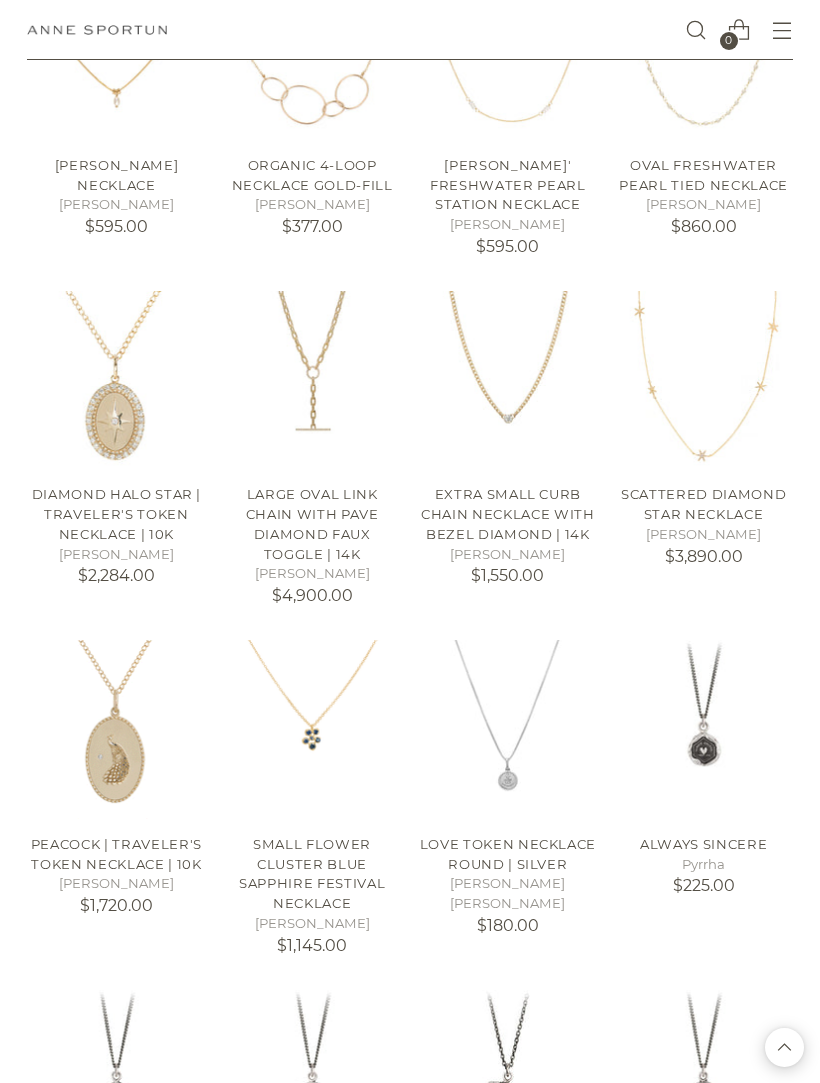 click on "Small Flower Cluster Blue Sapphire Festival Necklace" at bounding box center (312, 873) 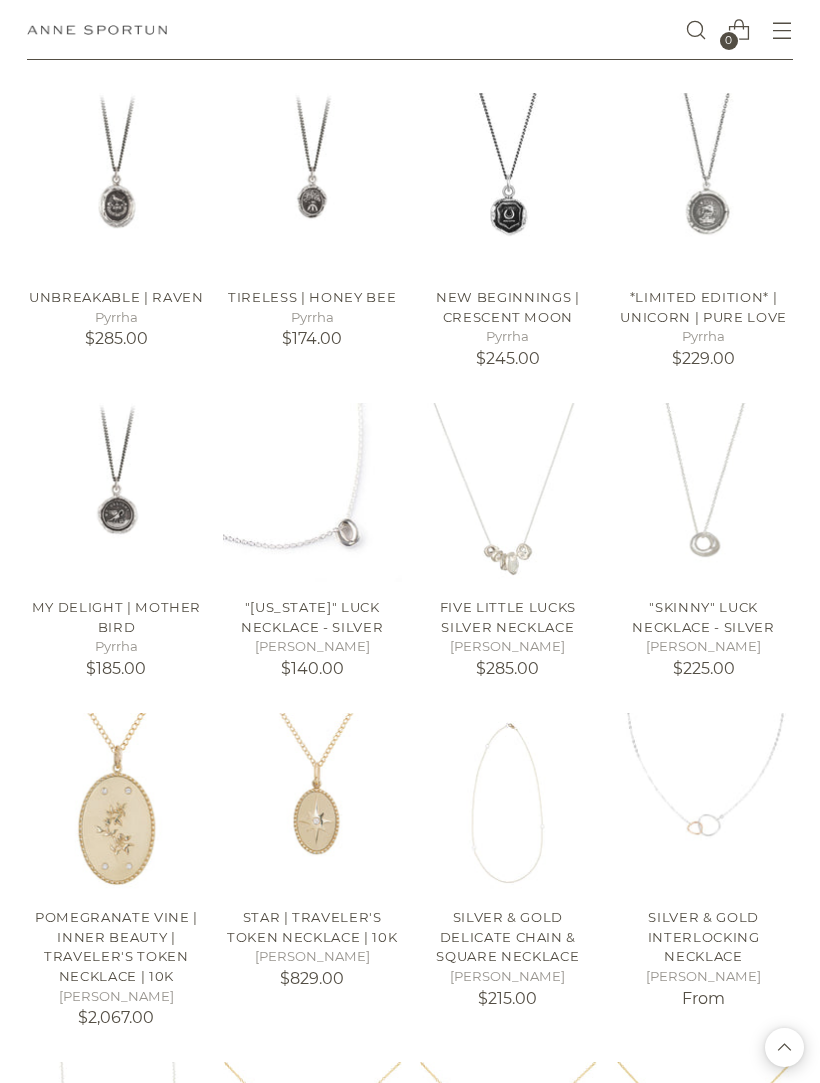 scroll, scrollTop: 20932, scrollLeft: 0, axis: vertical 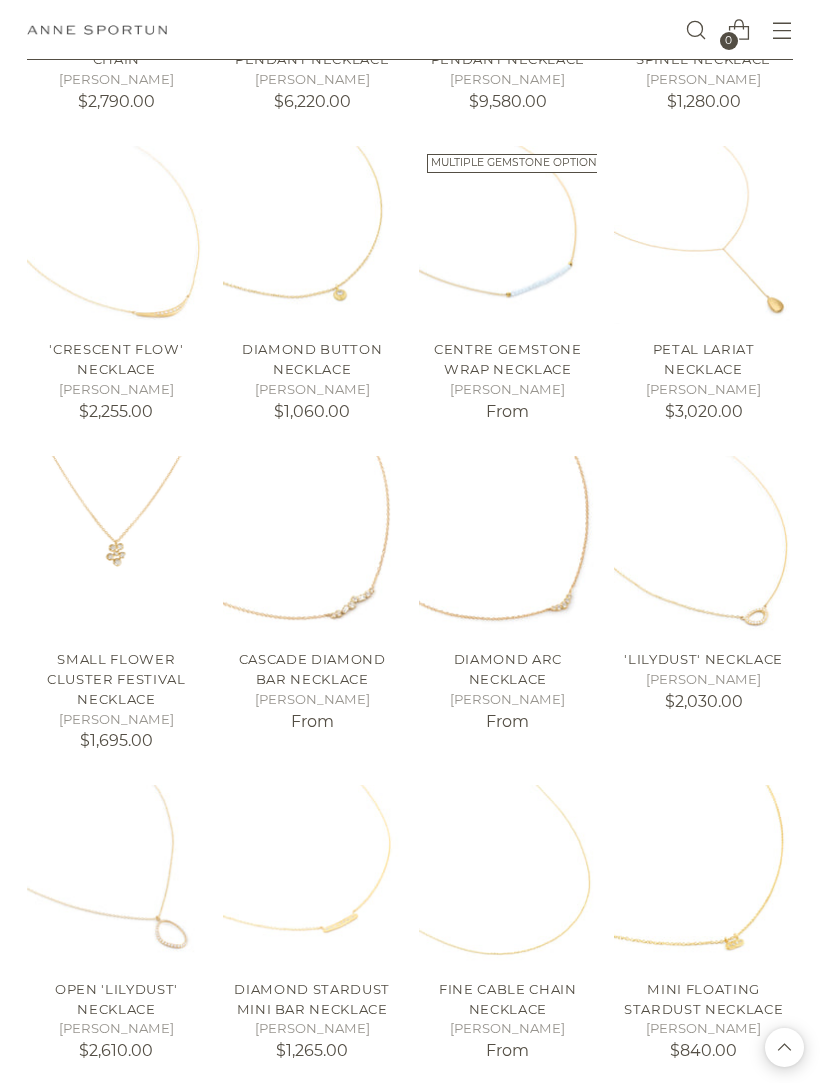 click on "Cascade Diamond Bar Necklace" at bounding box center [312, 669] 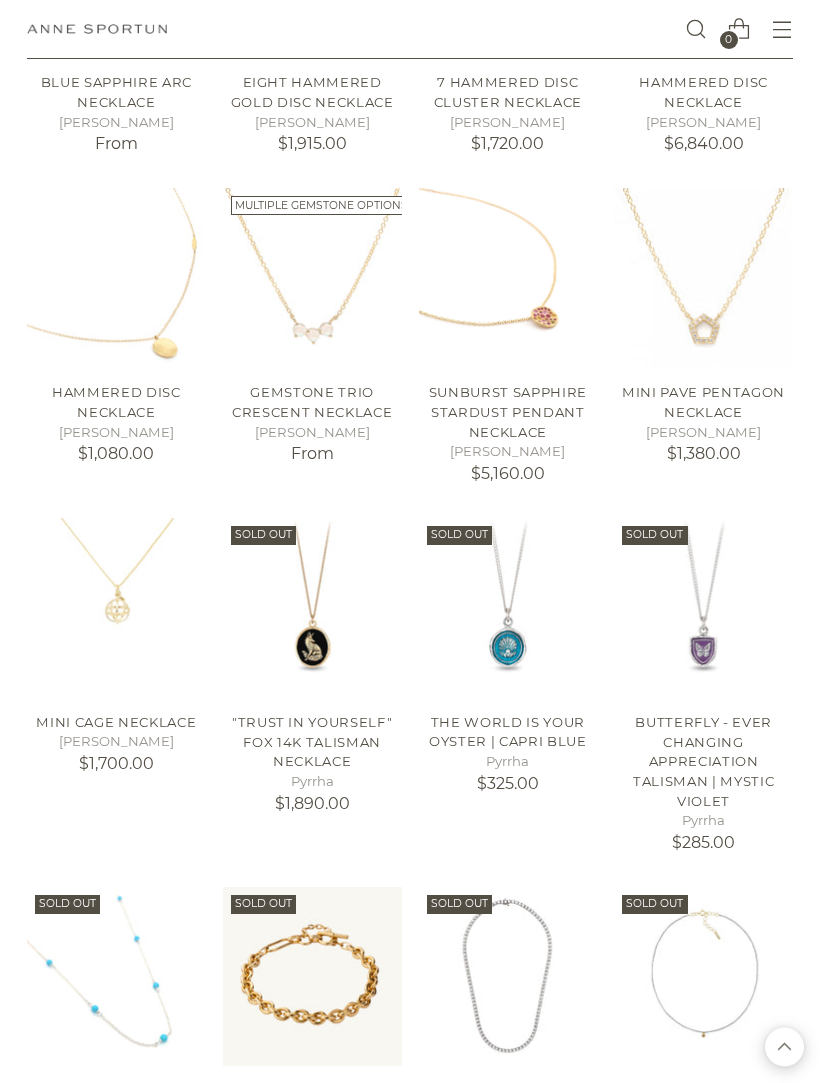 scroll, scrollTop: 25584, scrollLeft: 0, axis: vertical 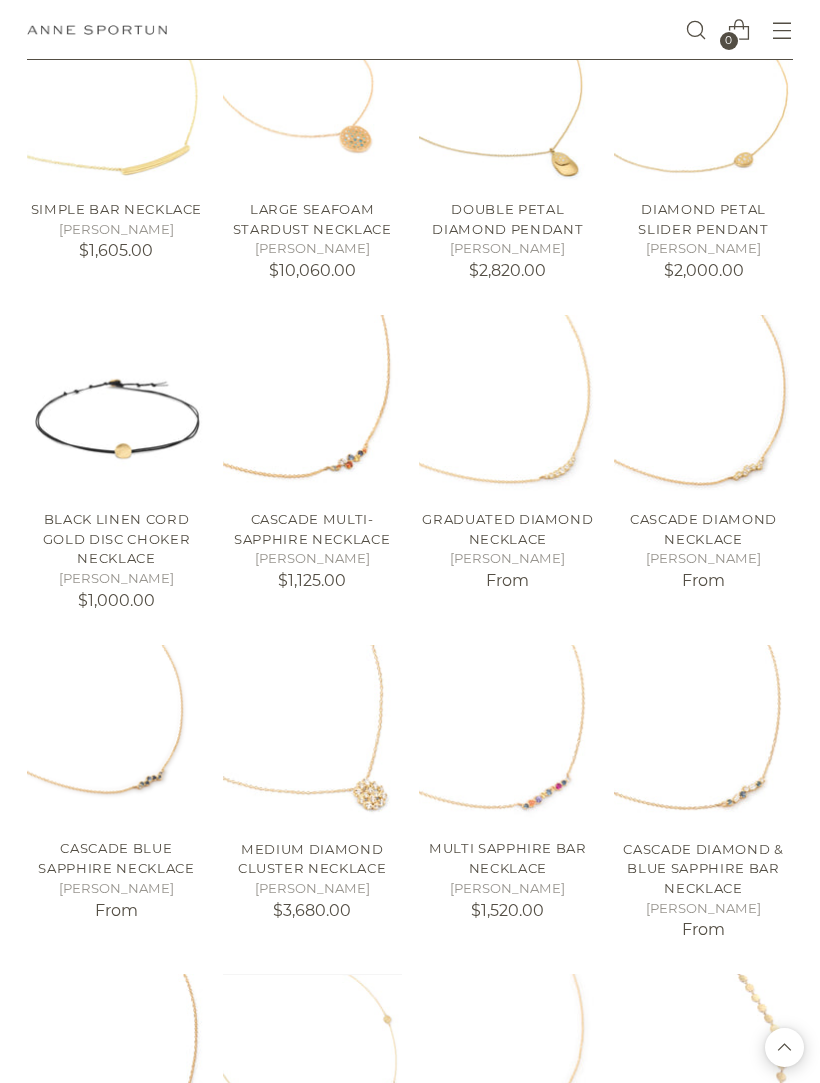 click on "Cascade Diamond & Blue Sapphire Bar Necklace" at bounding box center [703, 868] 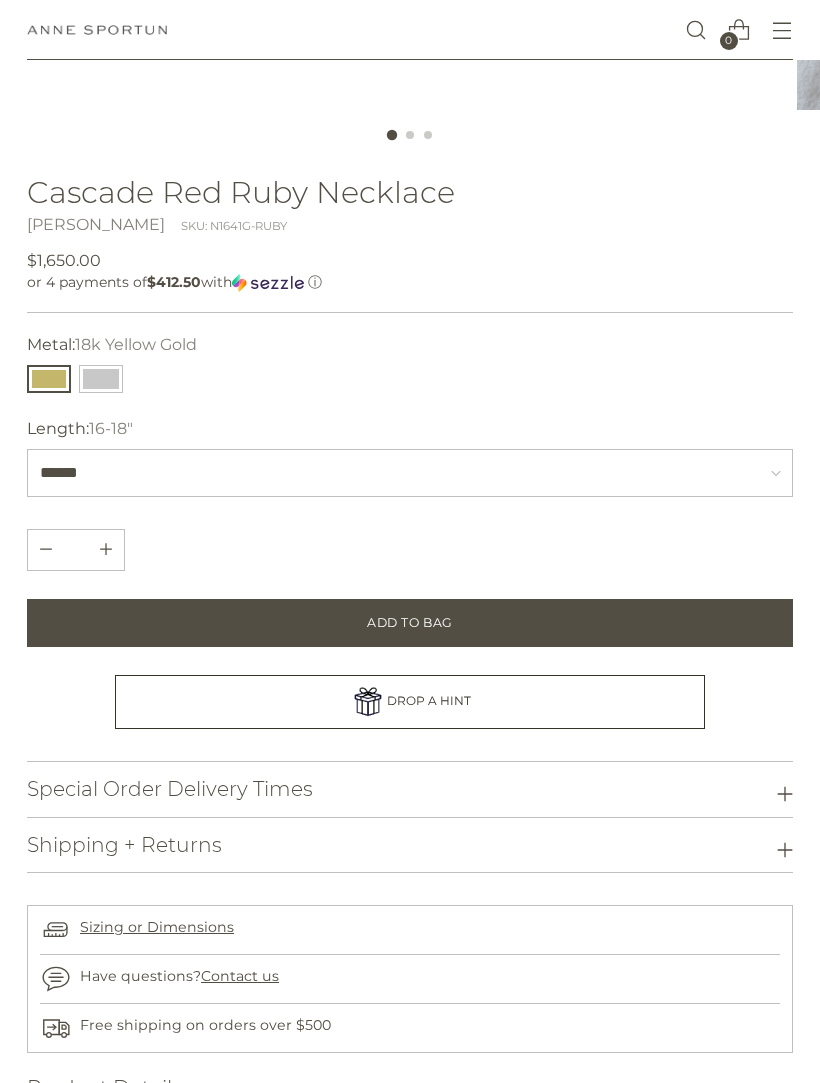 scroll, scrollTop: 841, scrollLeft: 0, axis: vertical 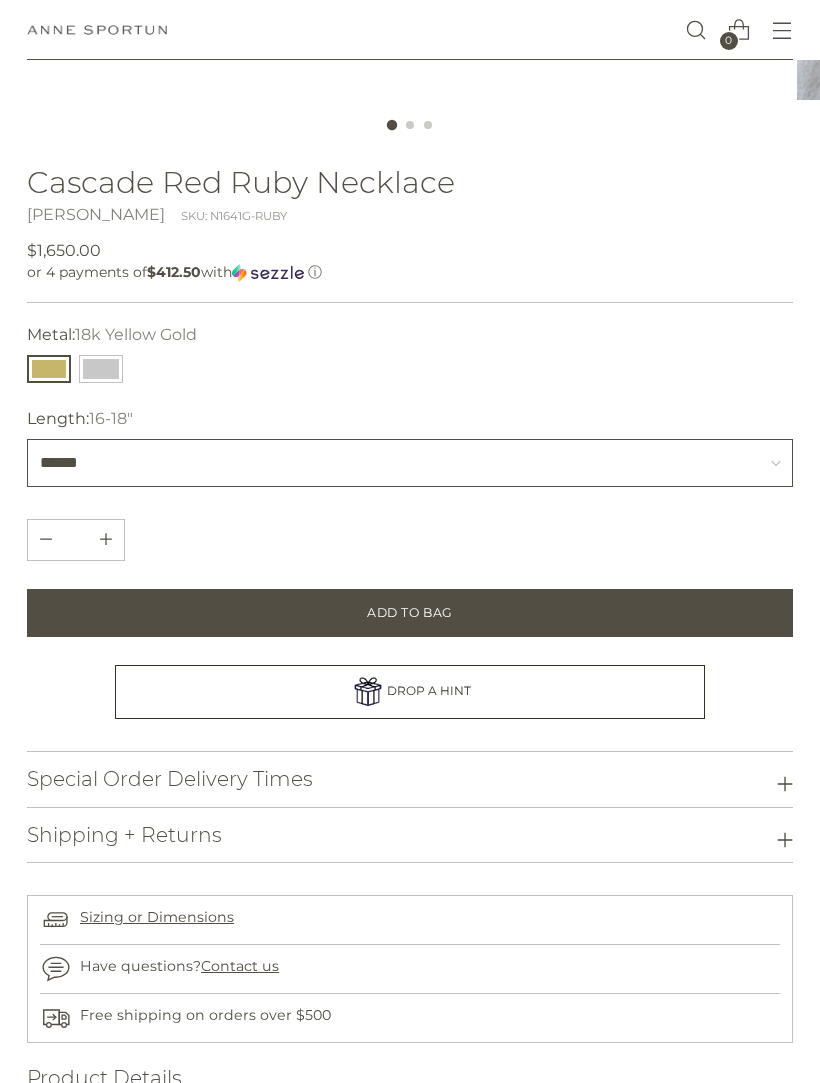 click on "****** ***" at bounding box center [410, 463] 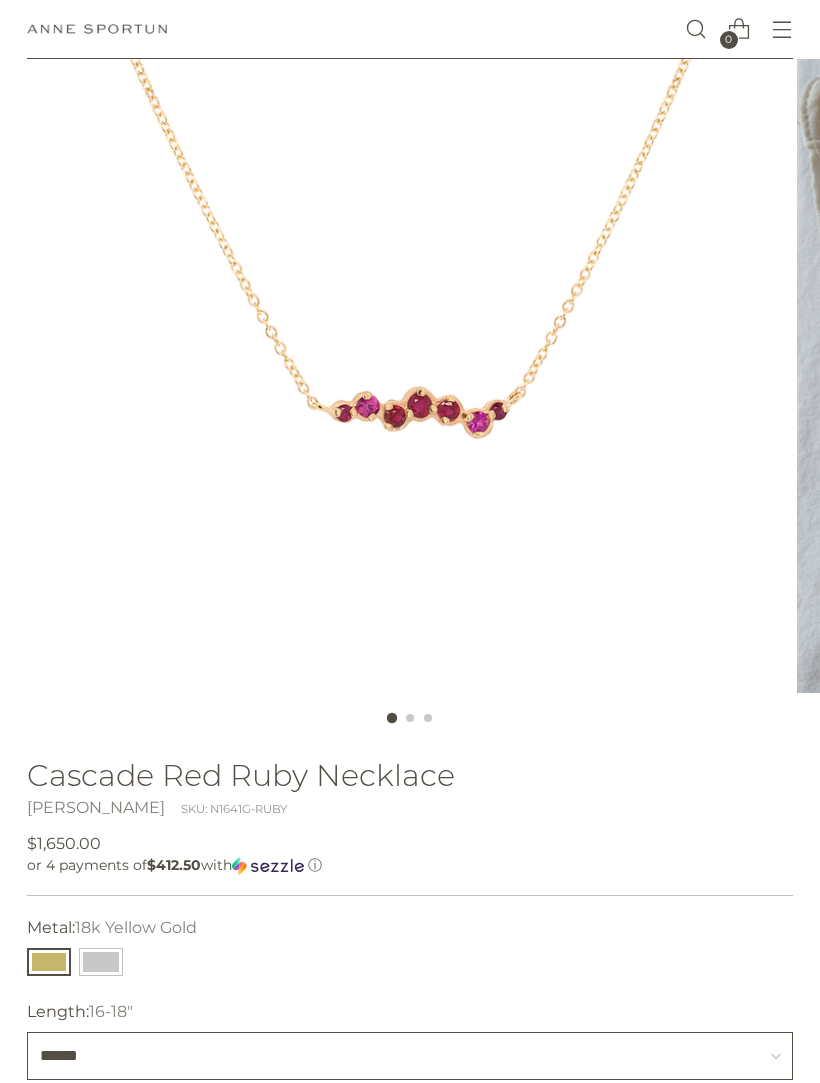 scroll, scrollTop: 220, scrollLeft: 0, axis: vertical 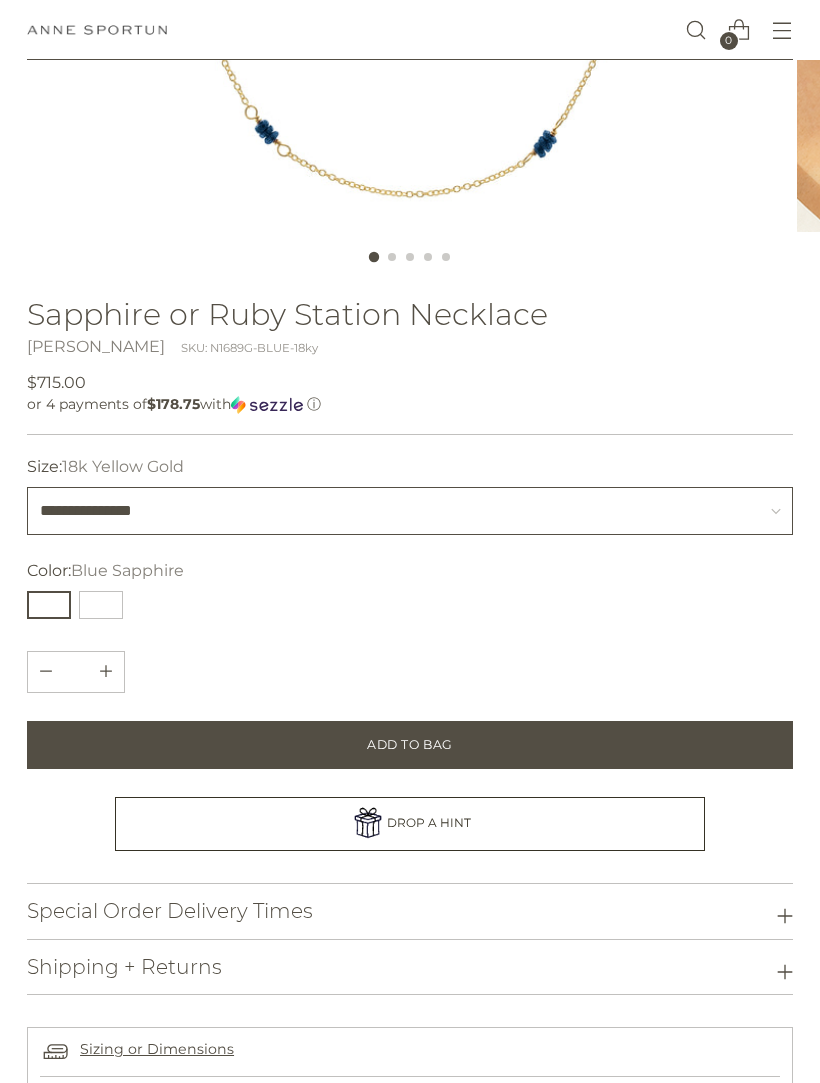 click on "**********" at bounding box center [410, 511] 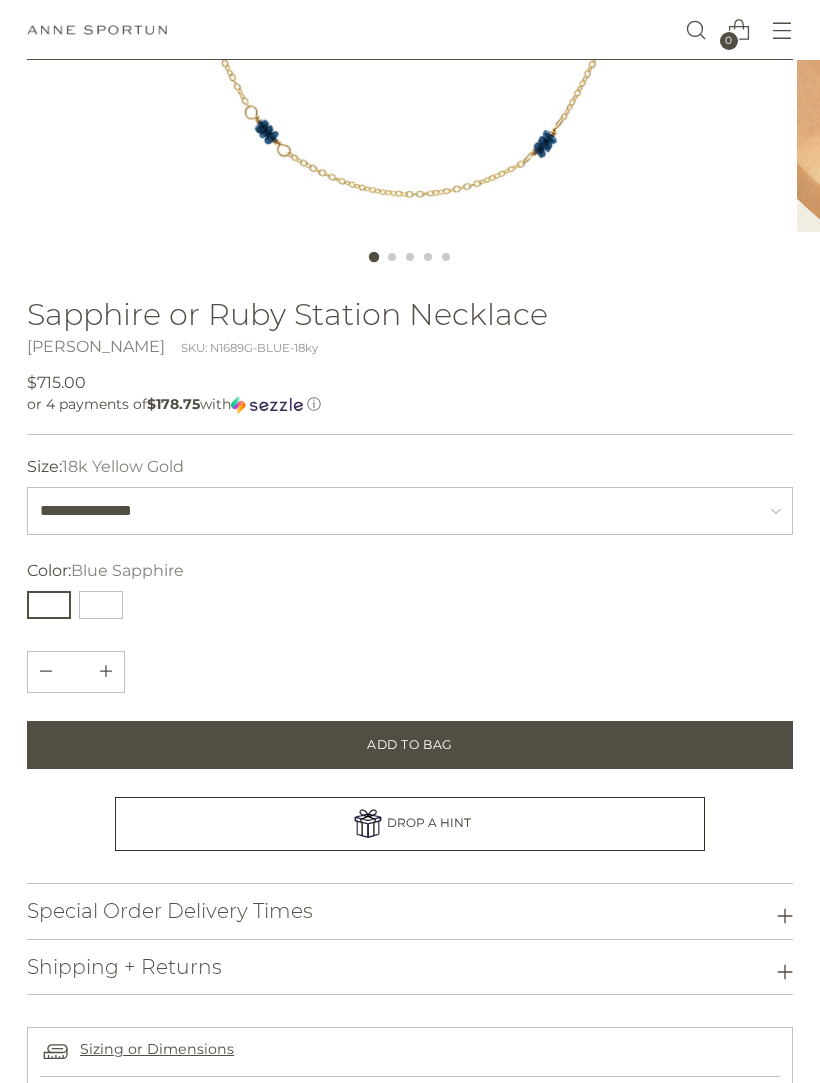 click on "Blue Sapphire" at bounding box center (127, 570) 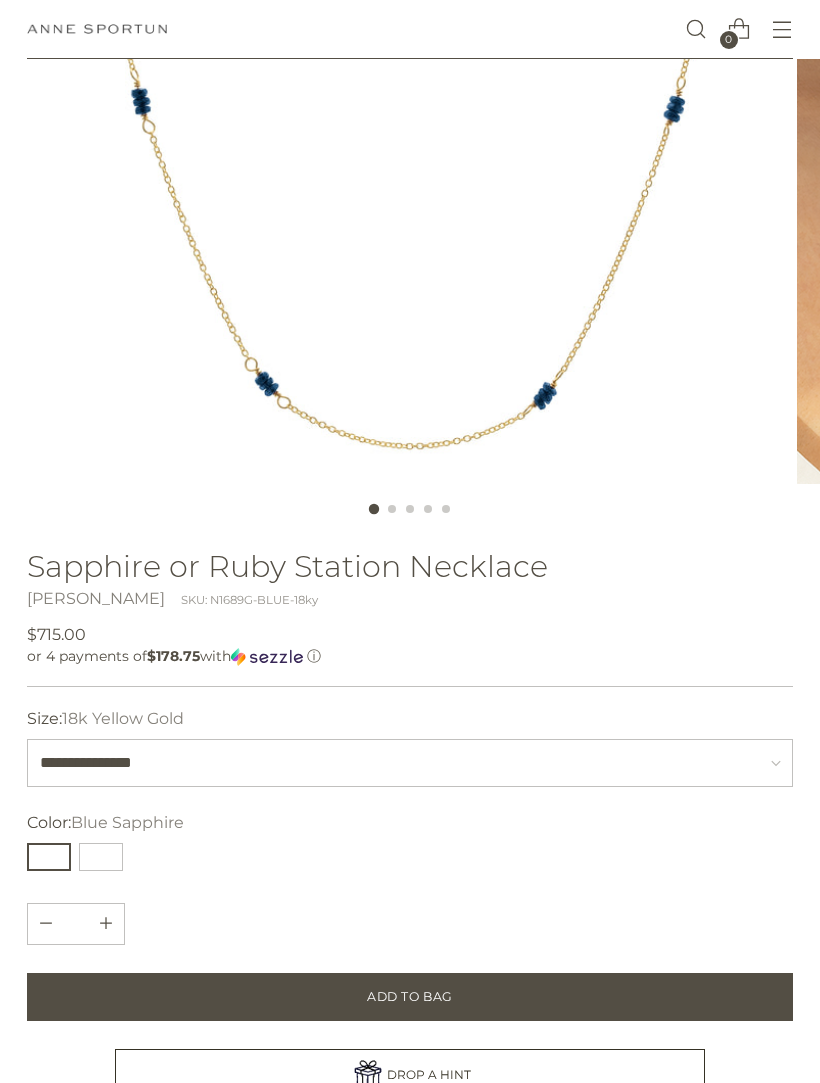 scroll, scrollTop: 457, scrollLeft: 0, axis: vertical 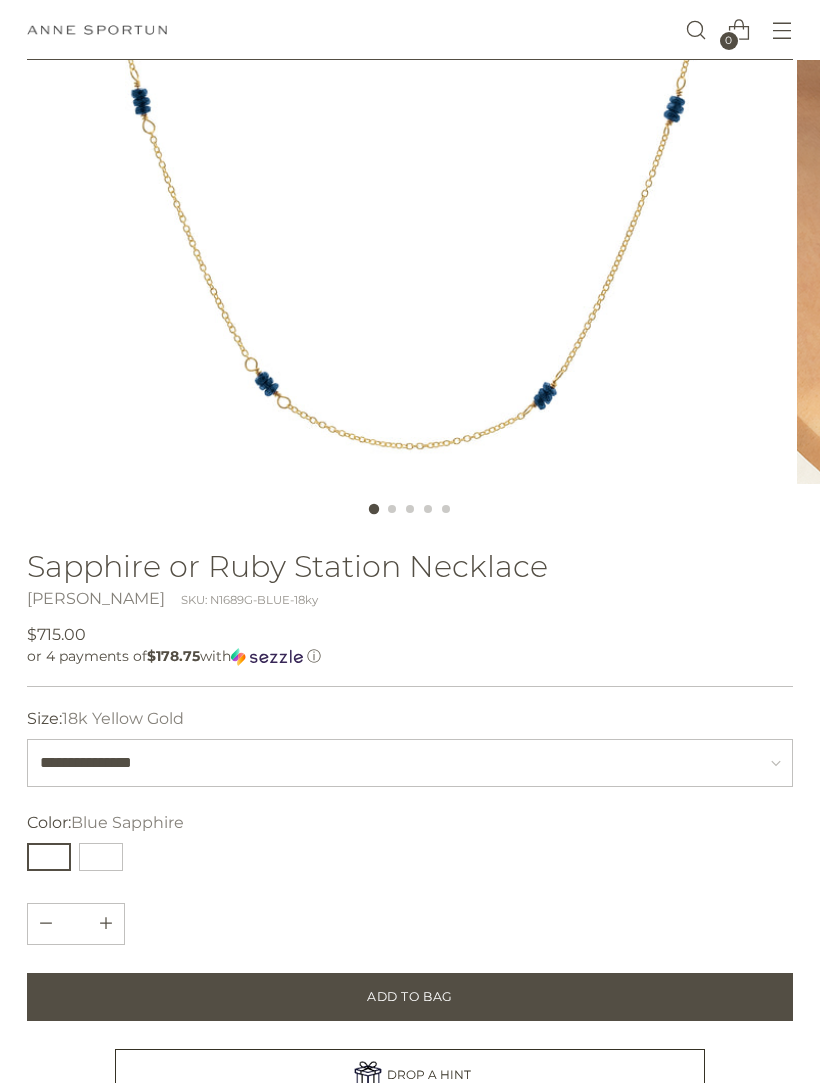 click at bounding box center [101, 857] 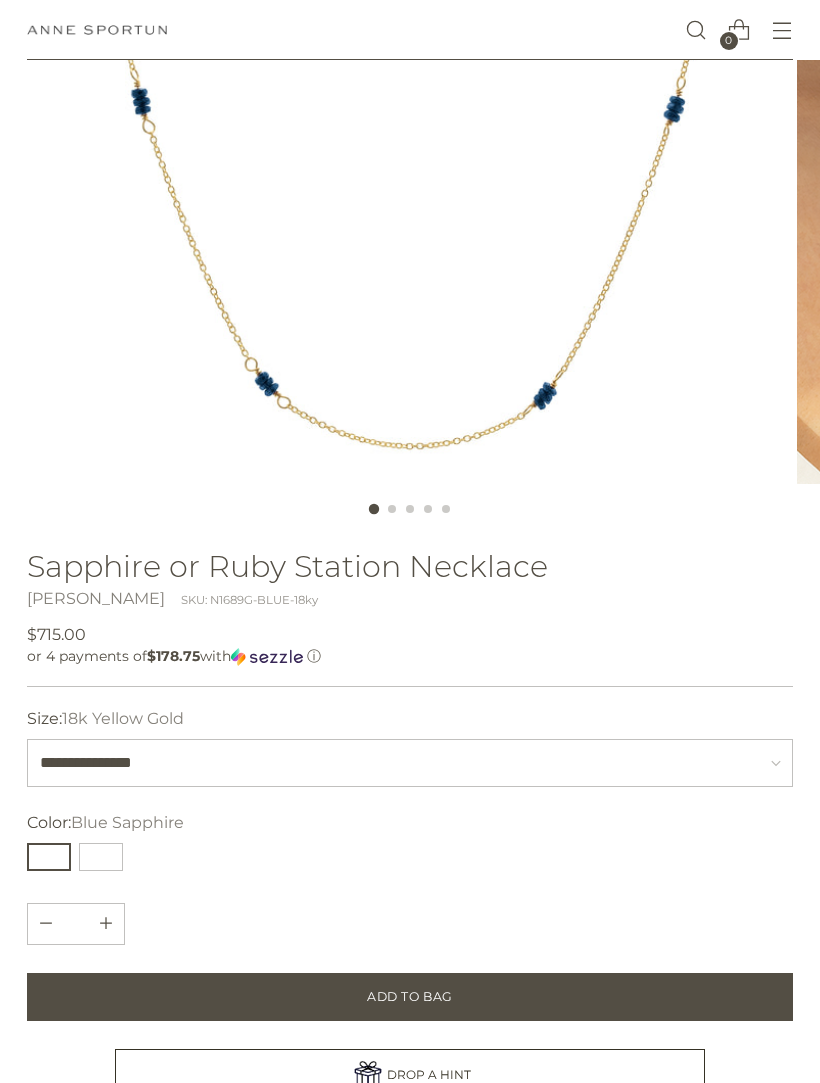 type 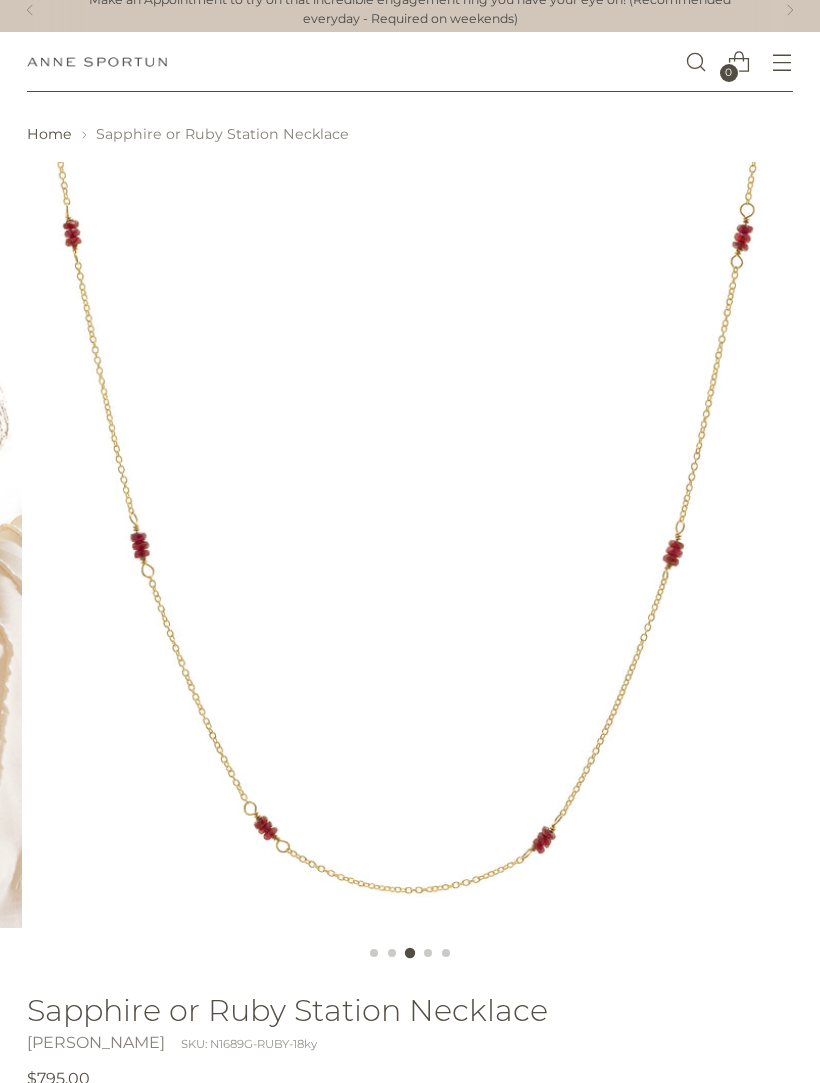 scroll, scrollTop: 0, scrollLeft: 0, axis: both 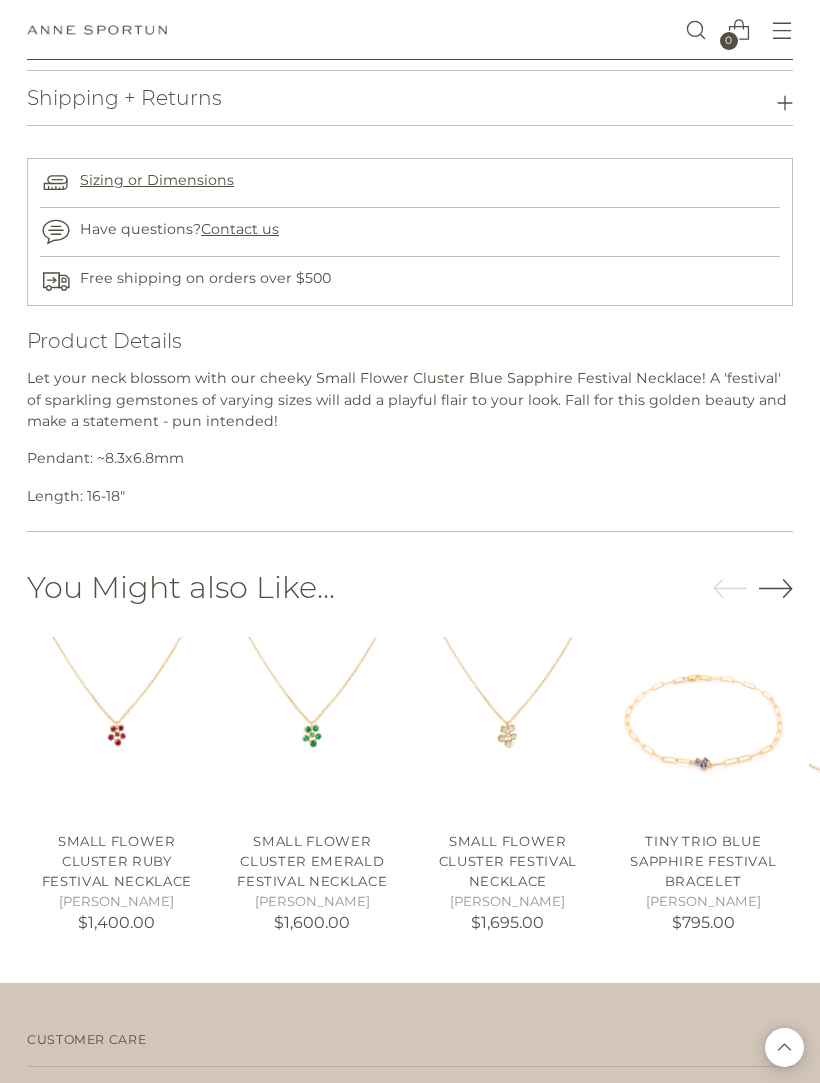 click on "Small Flower Cluster Ruby Festival Necklace" at bounding box center [117, 860] 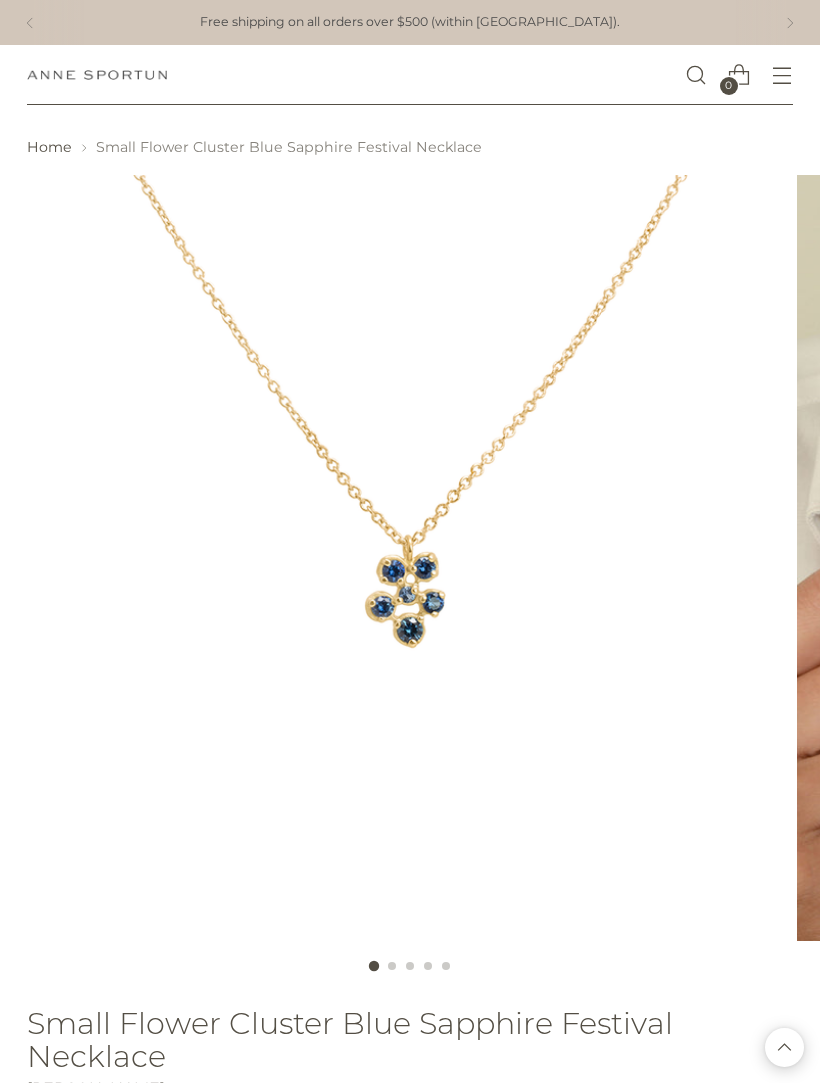 scroll, scrollTop: 1562, scrollLeft: 0, axis: vertical 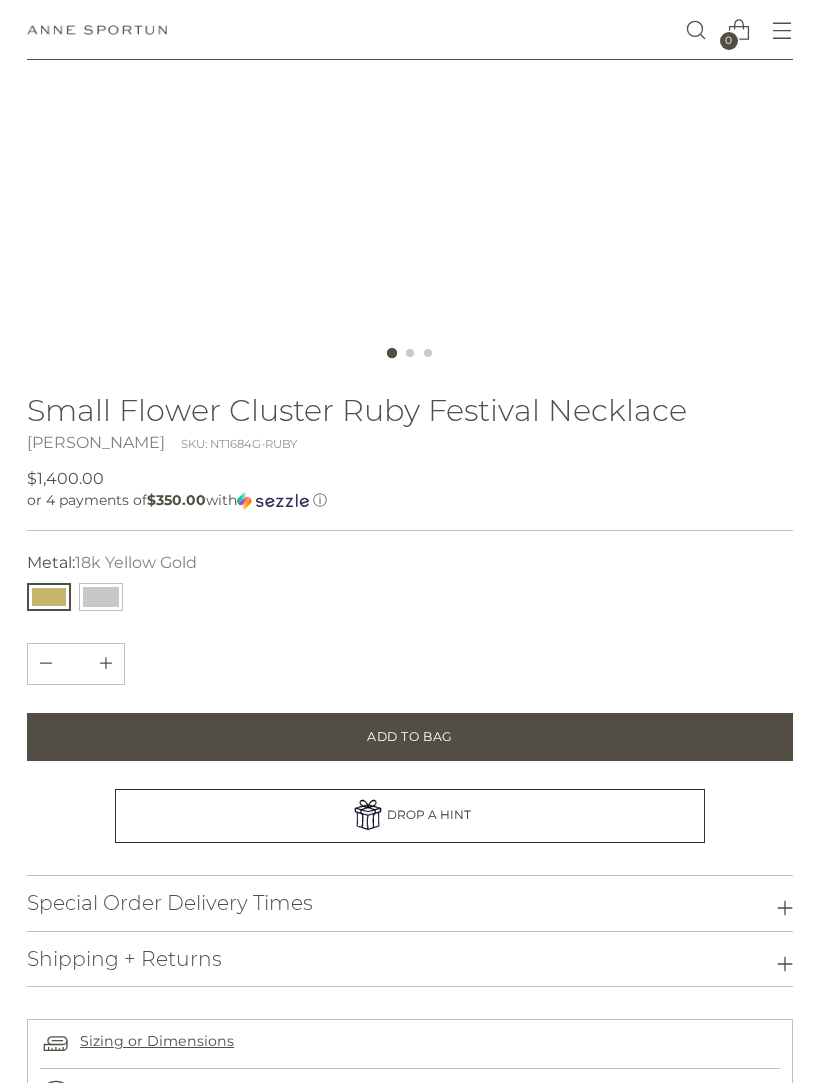 click at bounding box center (101, 597) 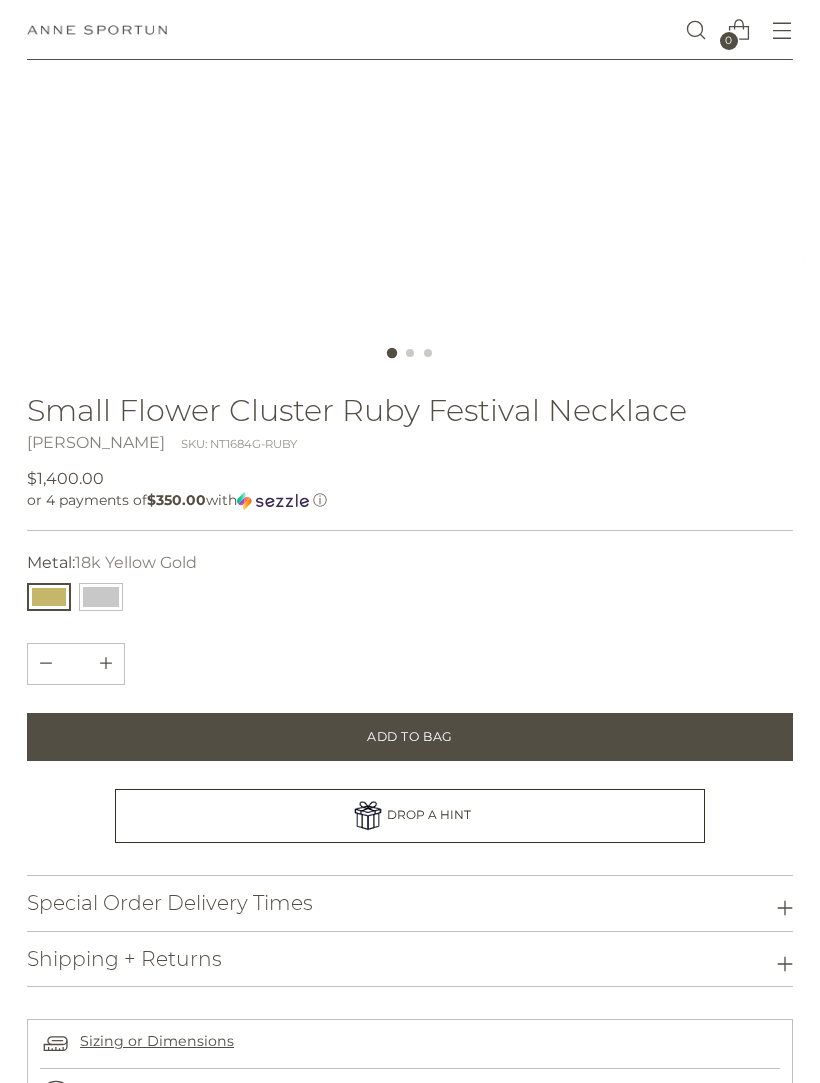type 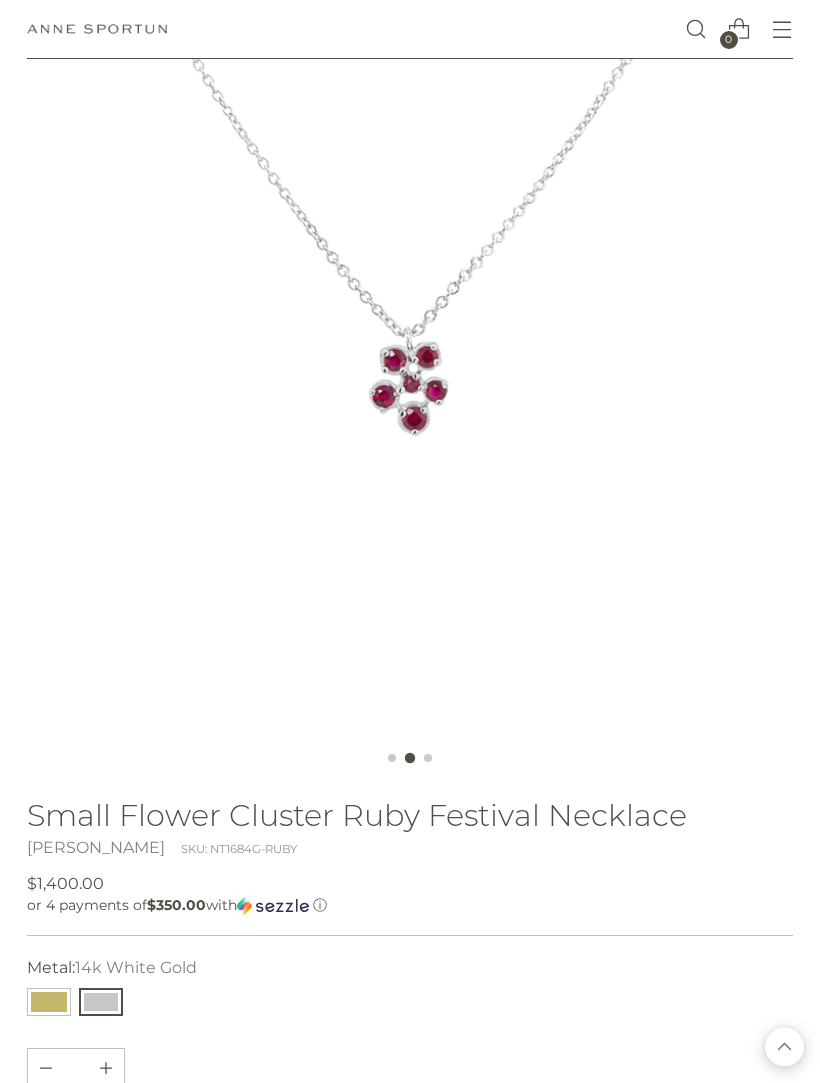 scroll, scrollTop: 0, scrollLeft: 0, axis: both 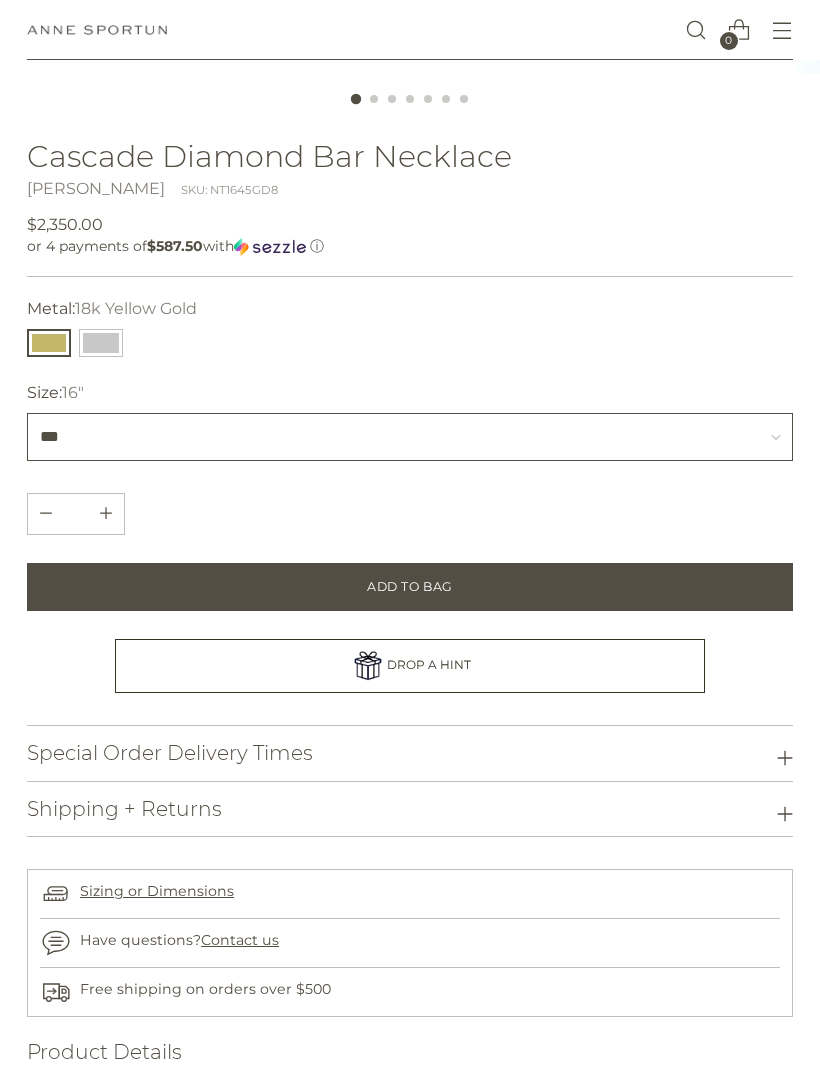 click on "*** ******" at bounding box center (410, 437) 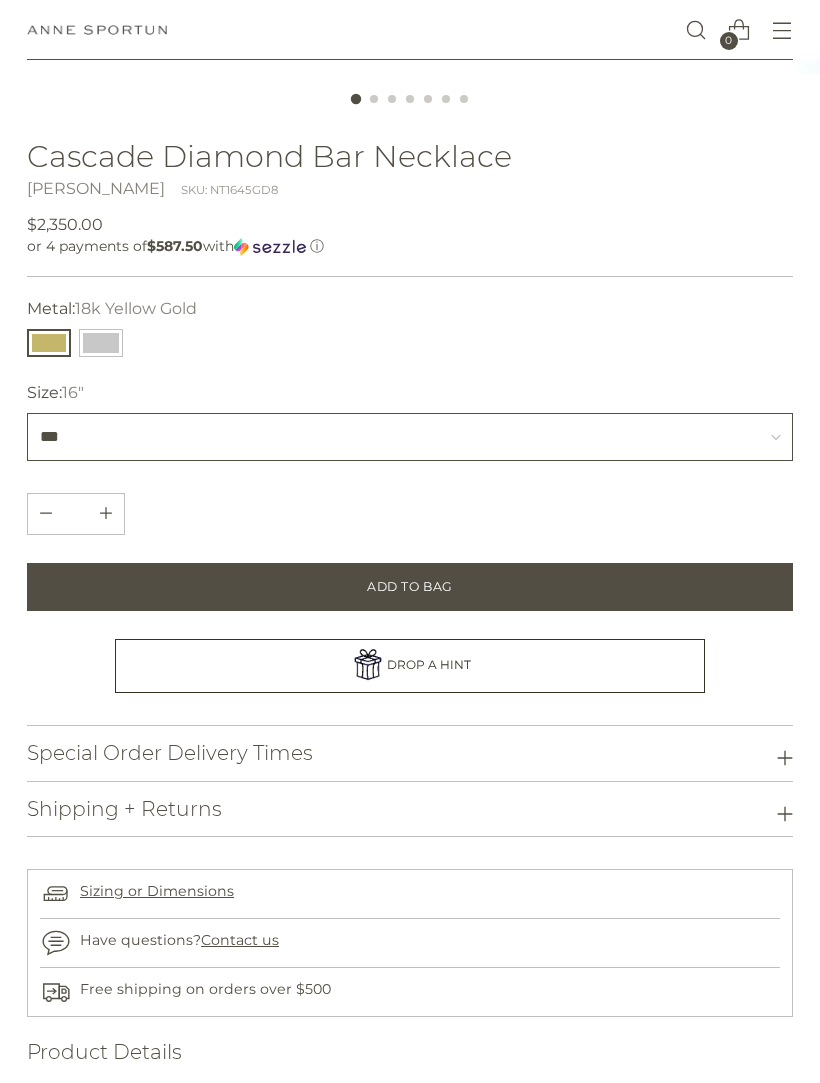 select on "******" 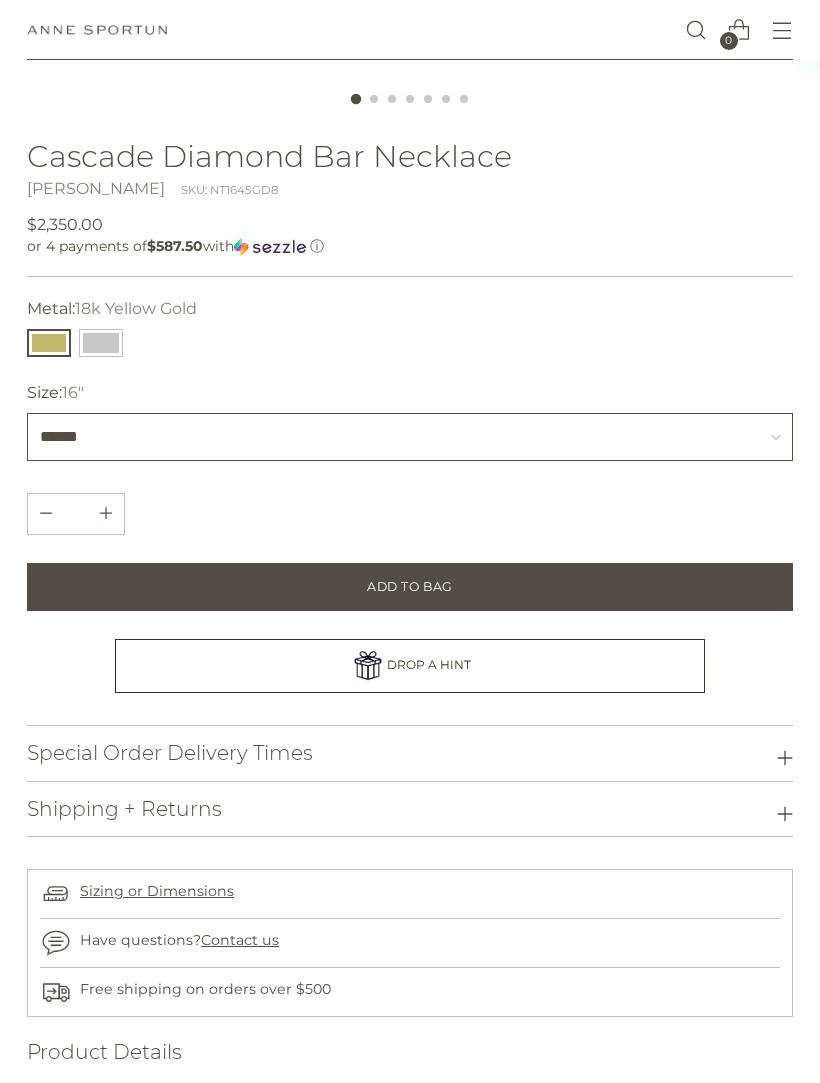 type 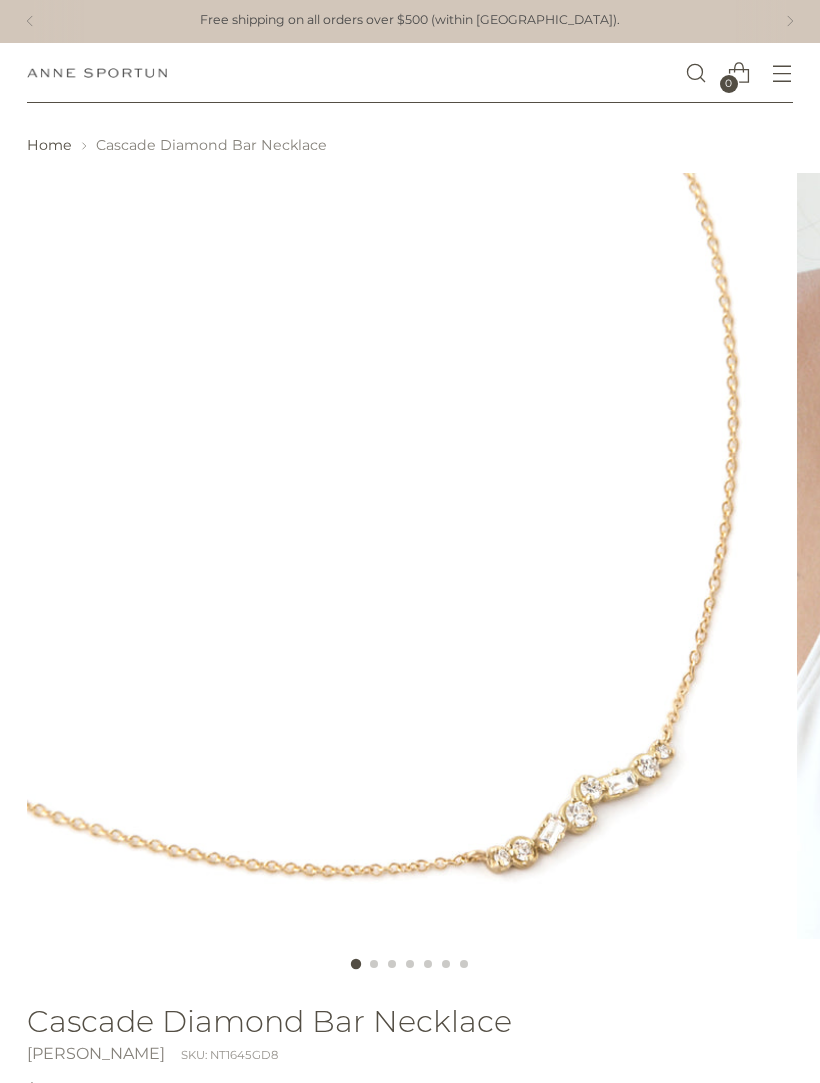 scroll, scrollTop: 0, scrollLeft: 0, axis: both 